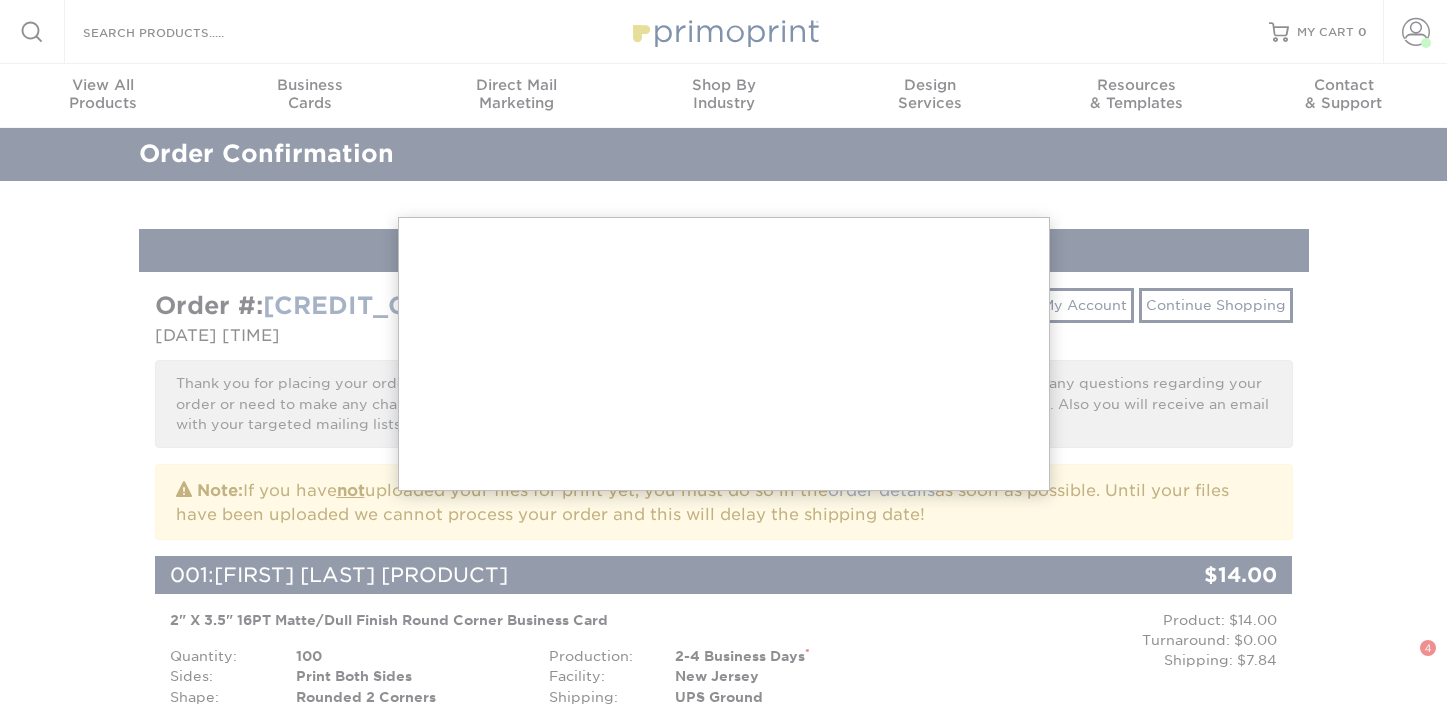 scroll, scrollTop: 0, scrollLeft: 0, axis: both 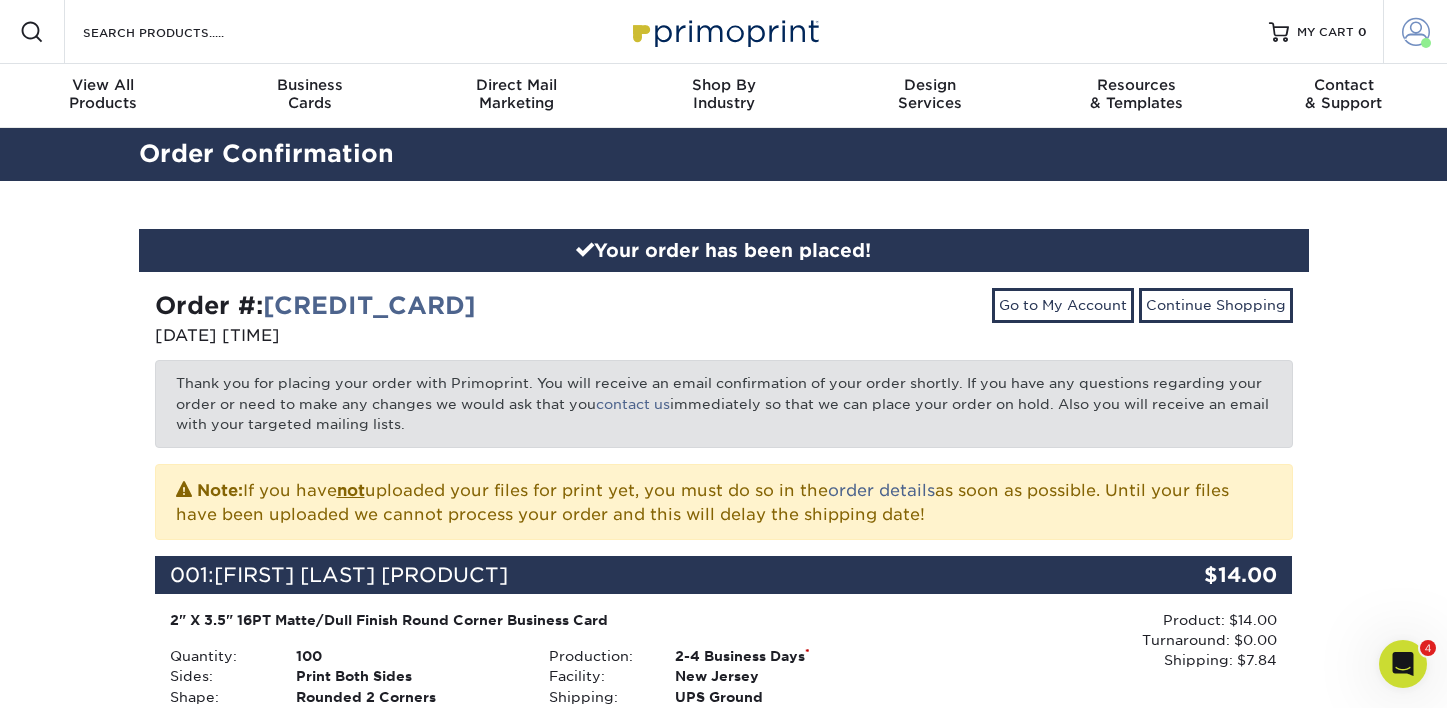 click at bounding box center [1416, 32] 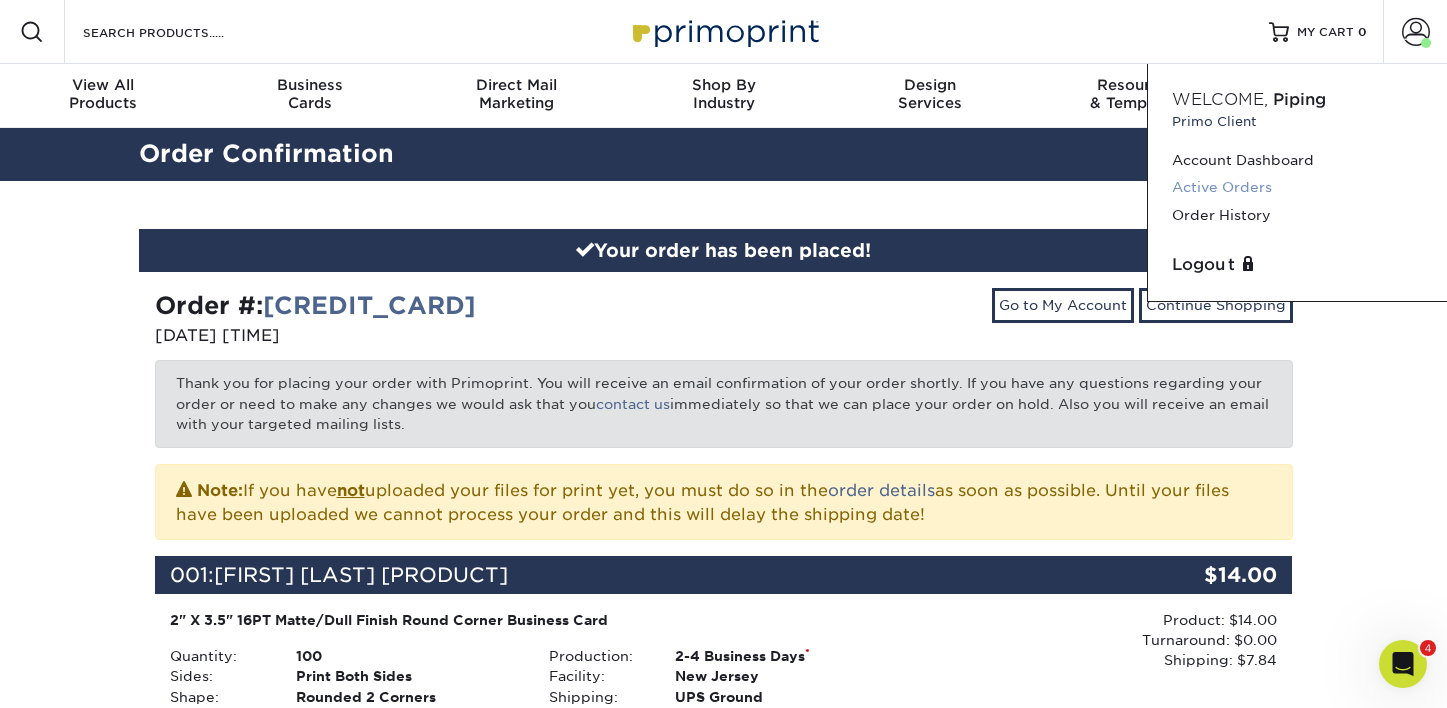 click on "Active Orders" at bounding box center [1297, 187] 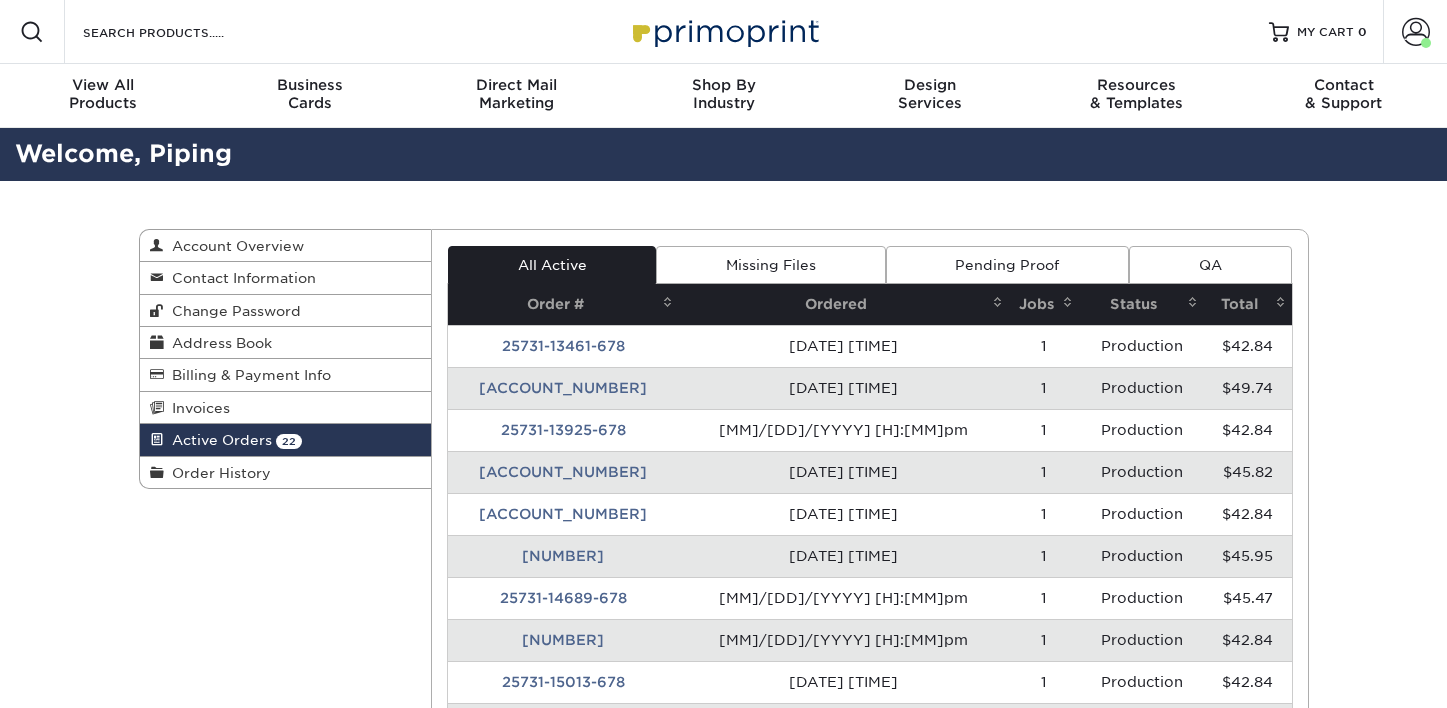 scroll, scrollTop: 0, scrollLeft: 0, axis: both 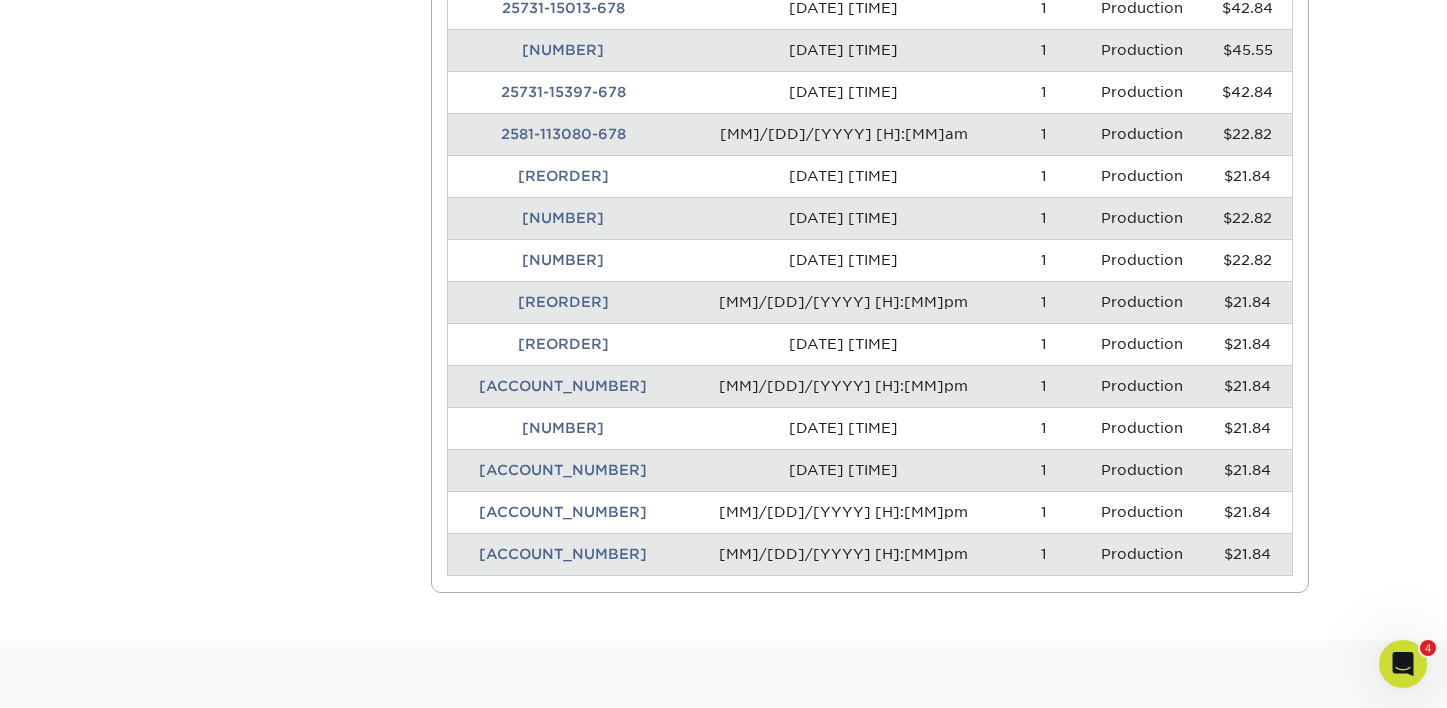 click on "[ACCOUNT_NUMBER]" at bounding box center (563, 554) 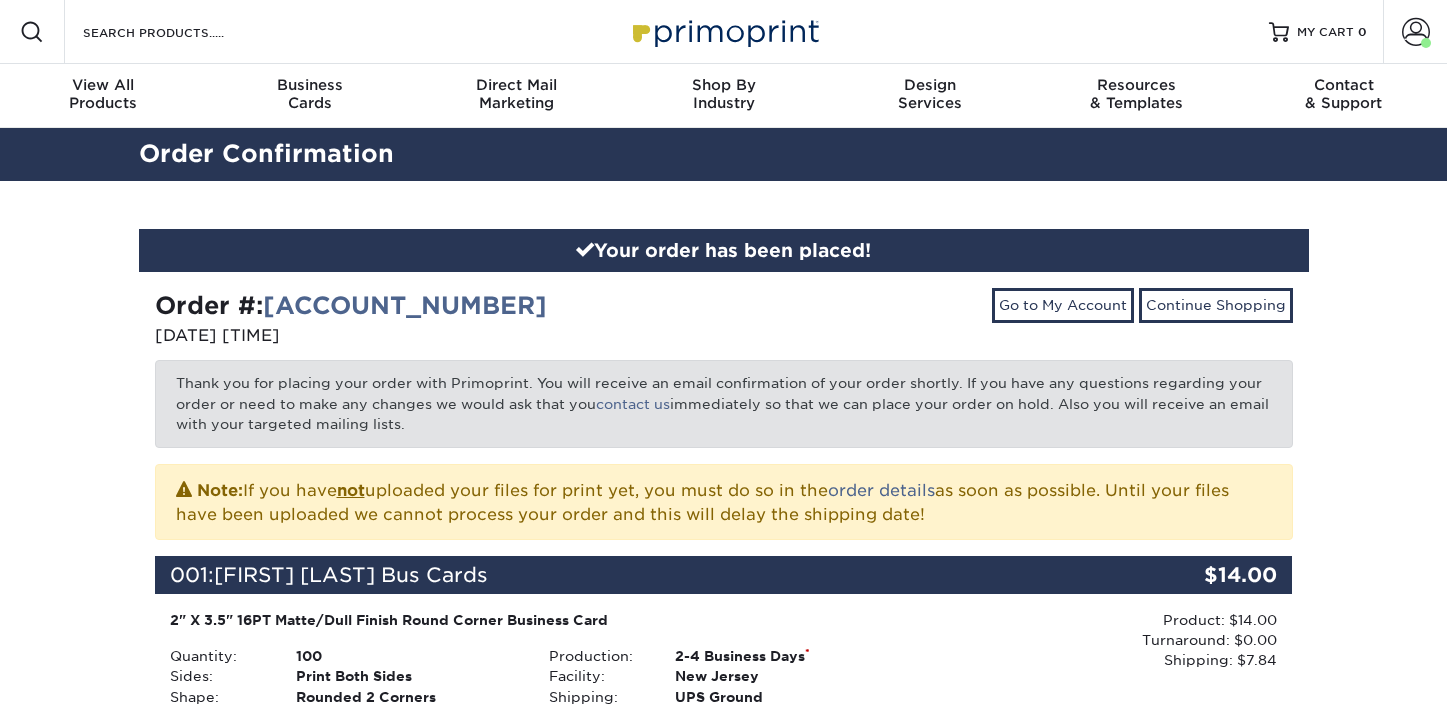 scroll, scrollTop: 0, scrollLeft: 0, axis: both 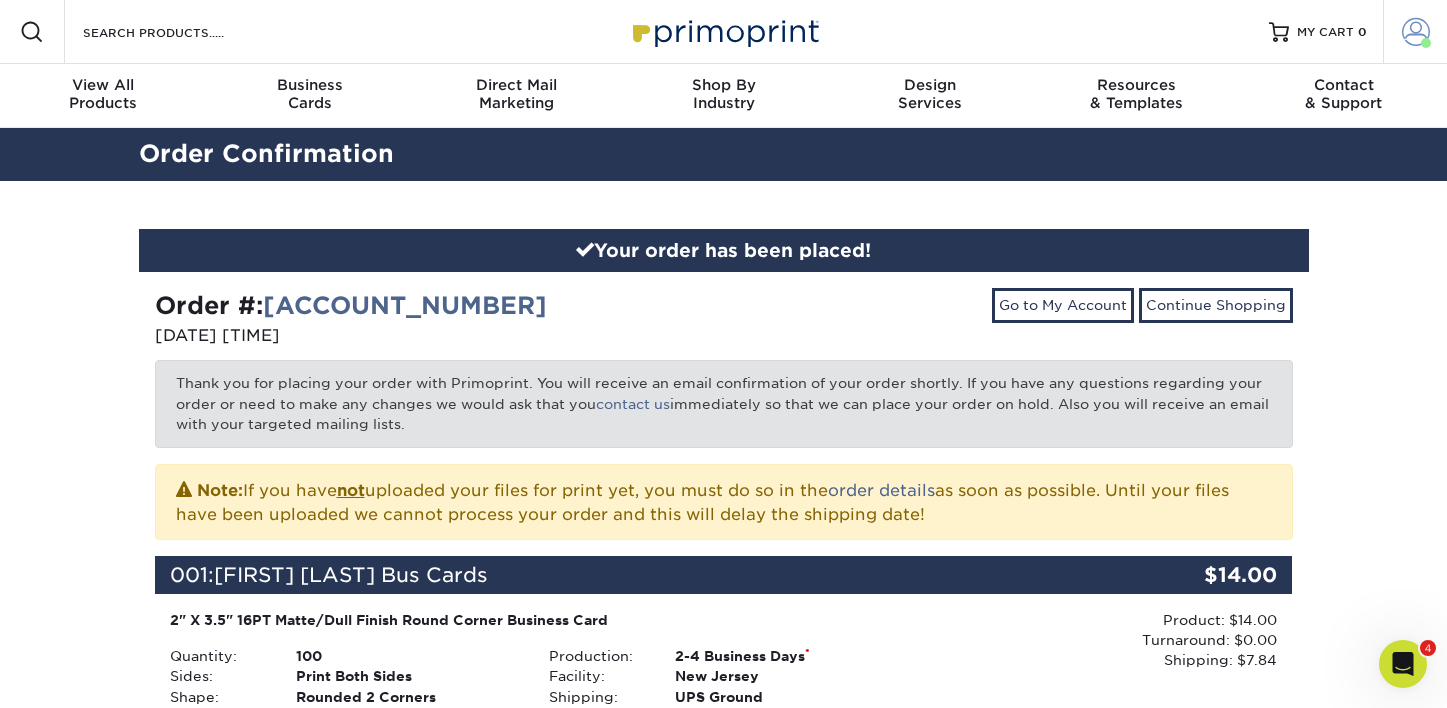 click at bounding box center (1416, 32) 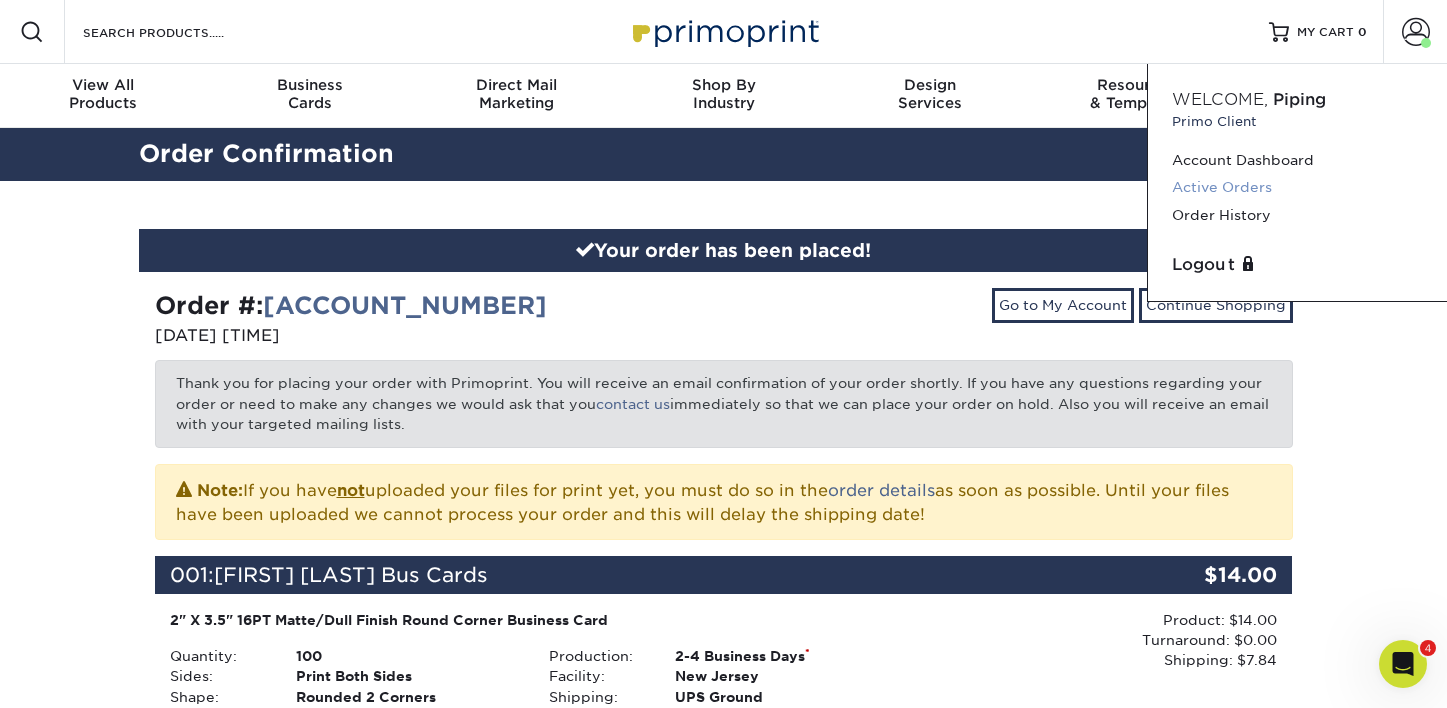 click on "Active Orders" at bounding box center [1297, 187] 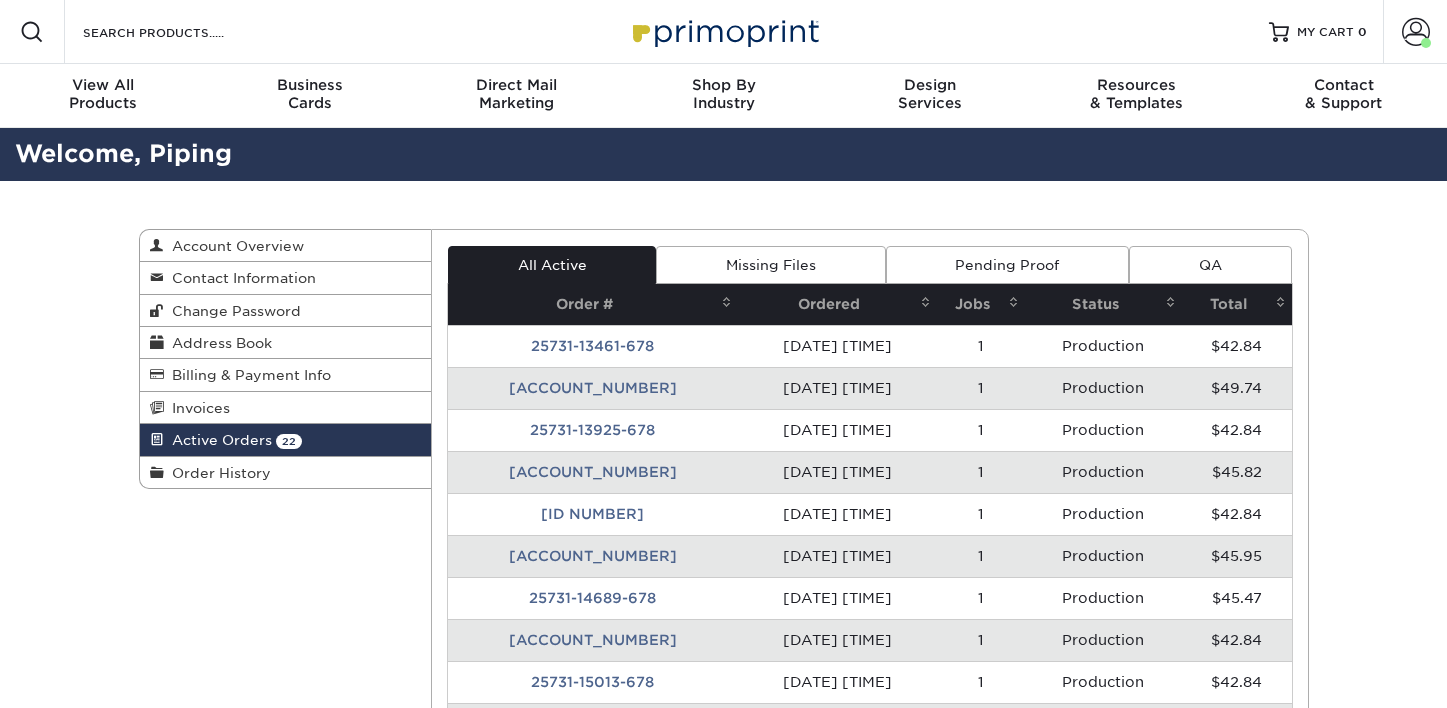 scroll, scrollTop: 0, scrollLeft: 0, axis: both 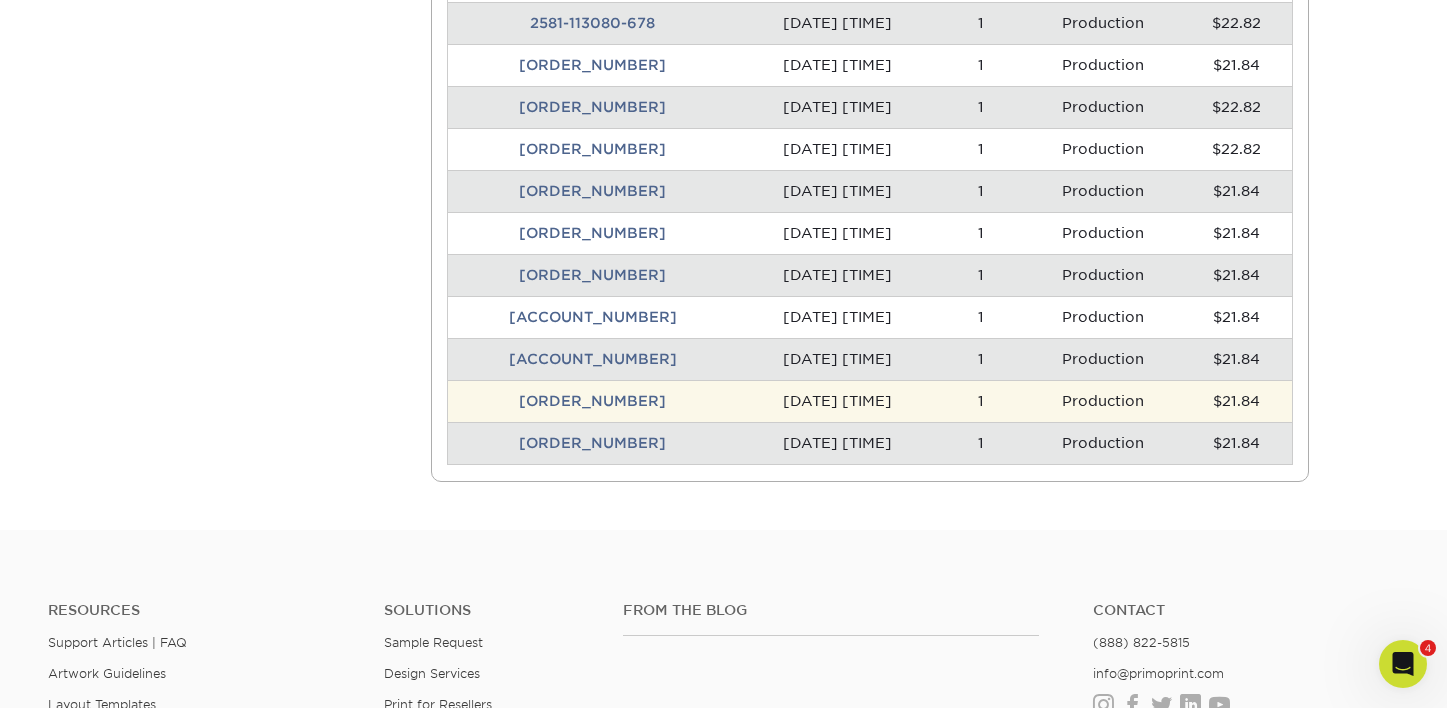 click on "[ORDER_NUMBER]" at bounding box center (593, 401) 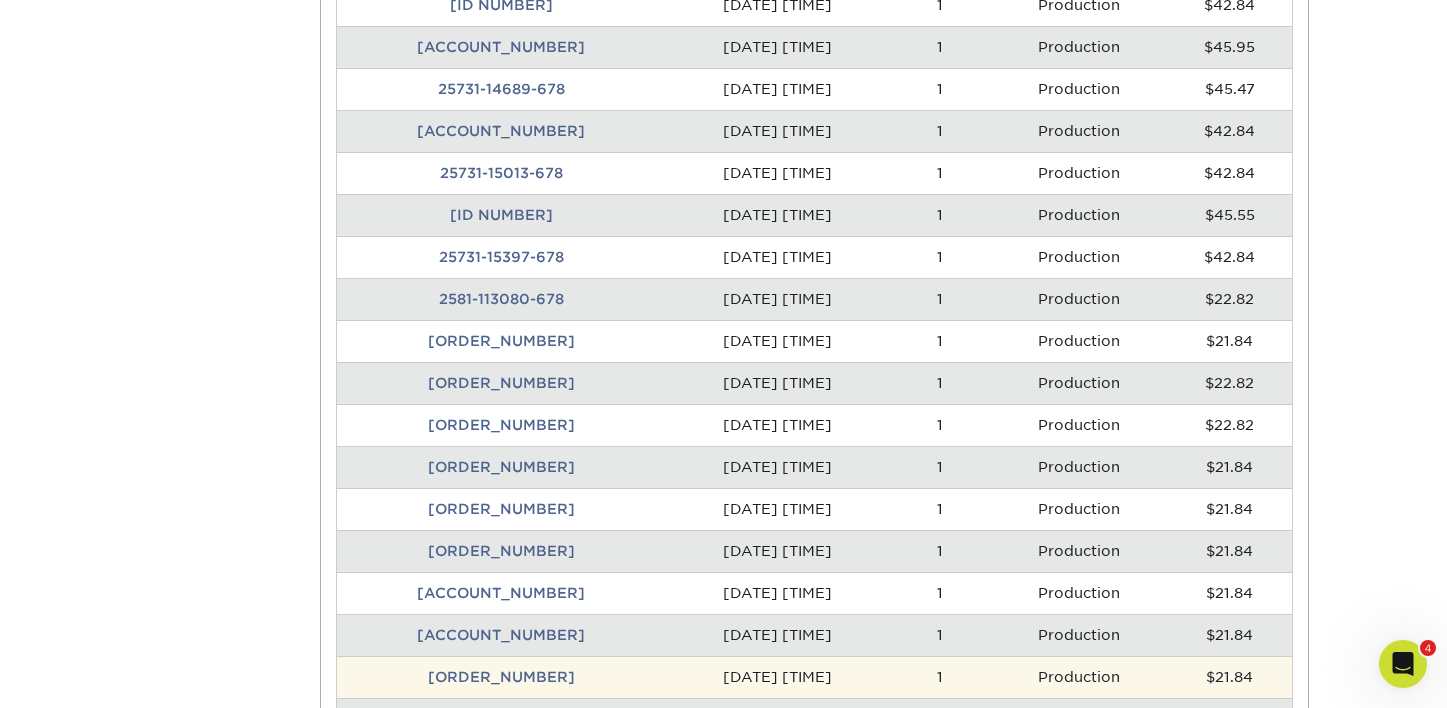 scroll, scrollTop: 0, scrollLeft: 0, axis: both 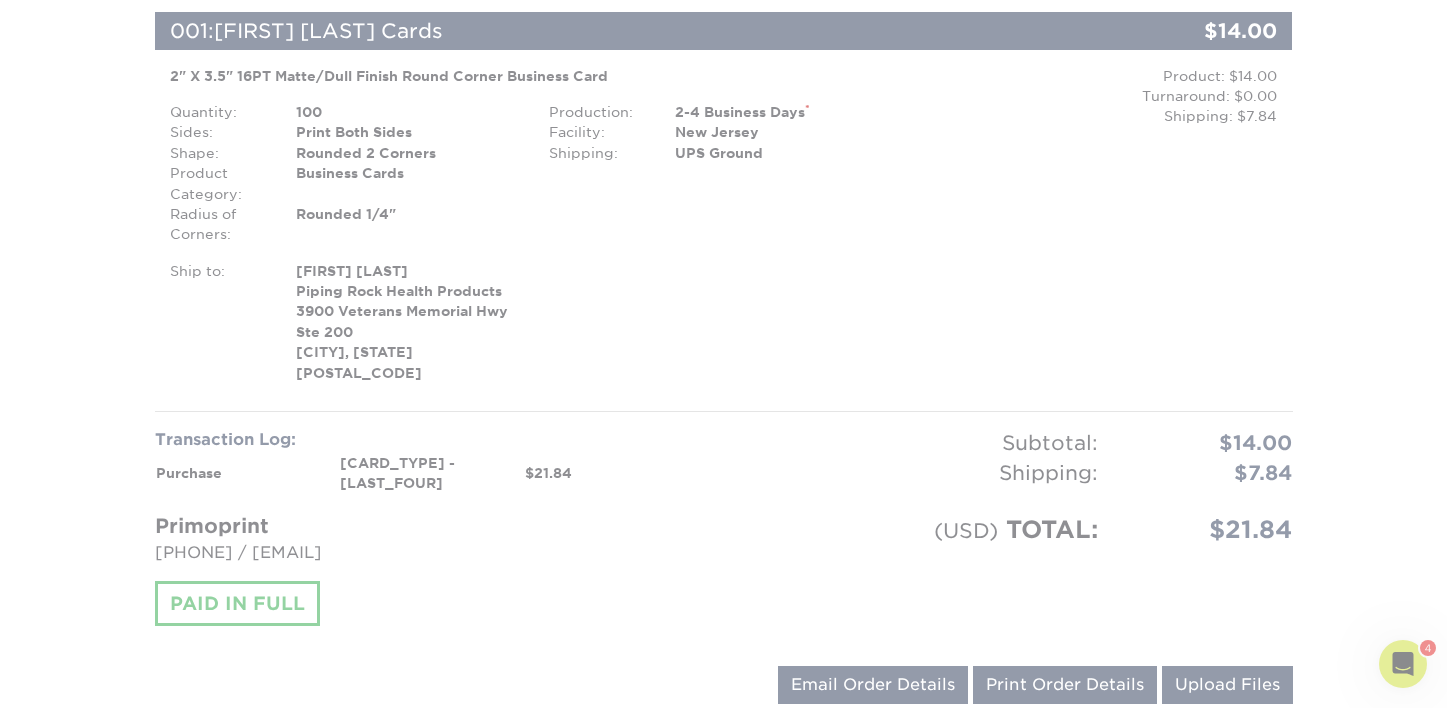 drag, startPoint x: 868, startPoint y: 282, endPoint x: 858, endPoint y: 242, distance: 41.231056 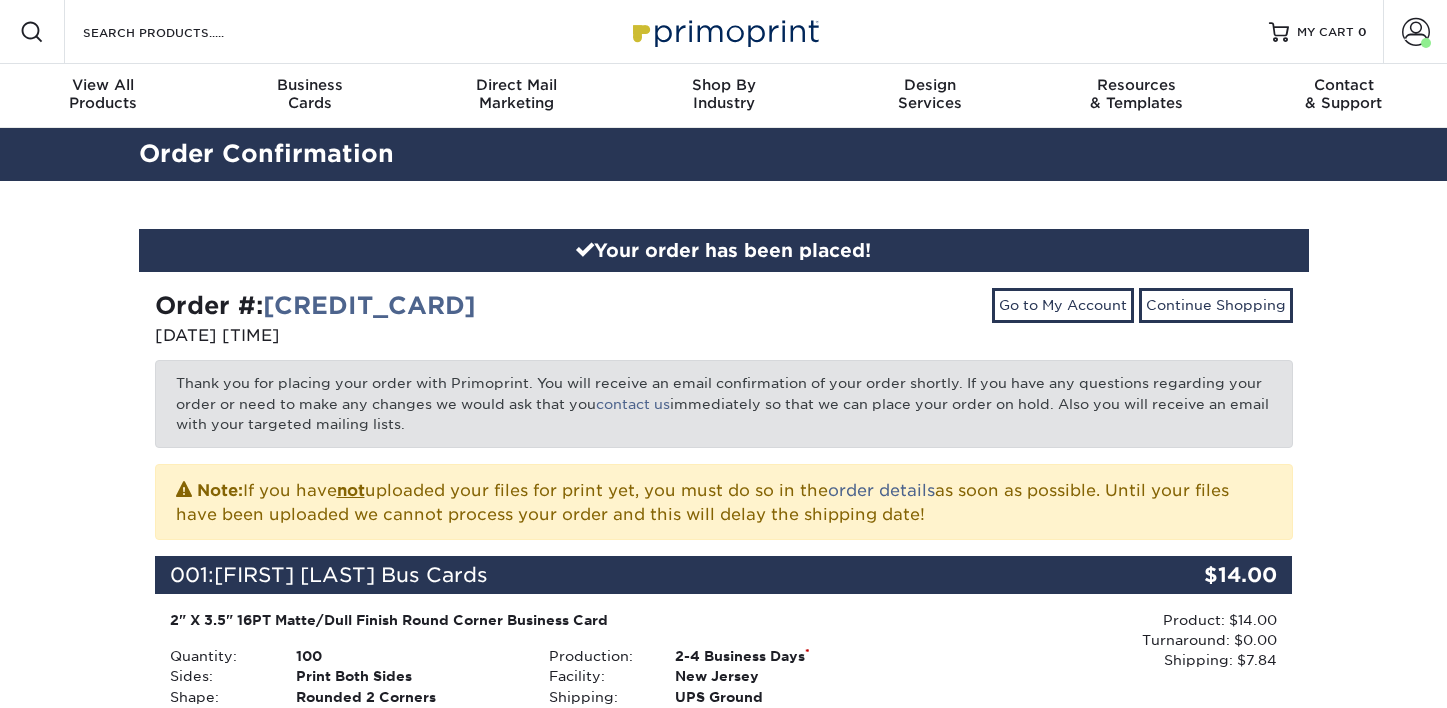 scroll, scrollTop: 0, scrollLeft: 0, axis: both 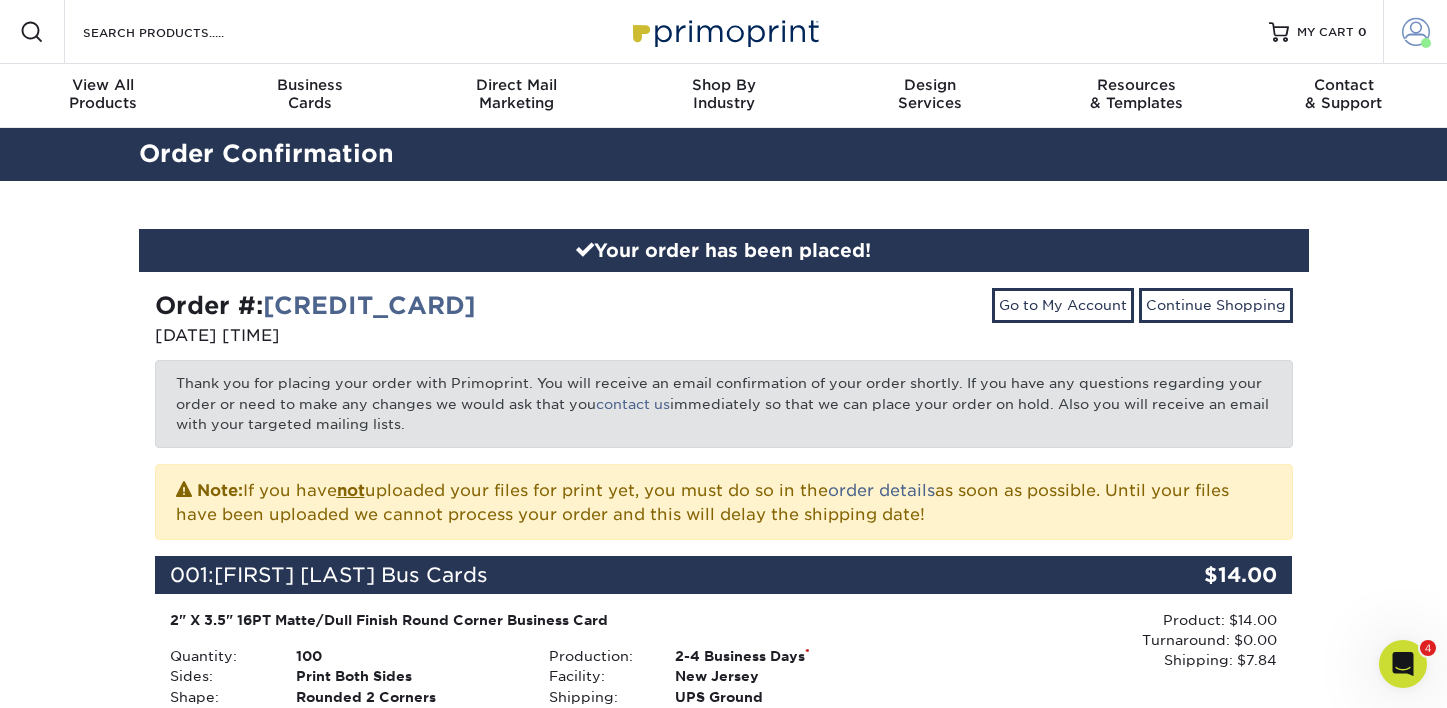 click on "Account" at bounding box center [1415, 32] 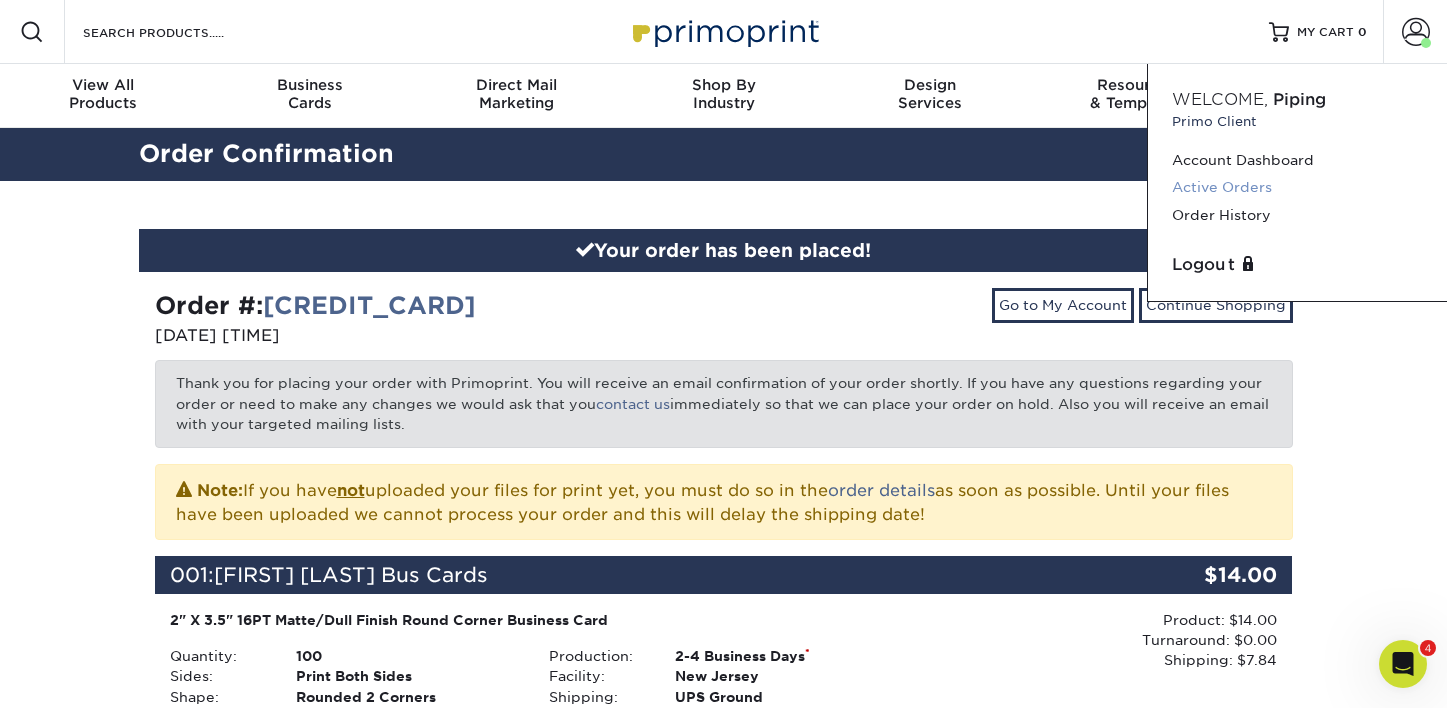 click on "Active Orders" at bounding box center [1297, 187] 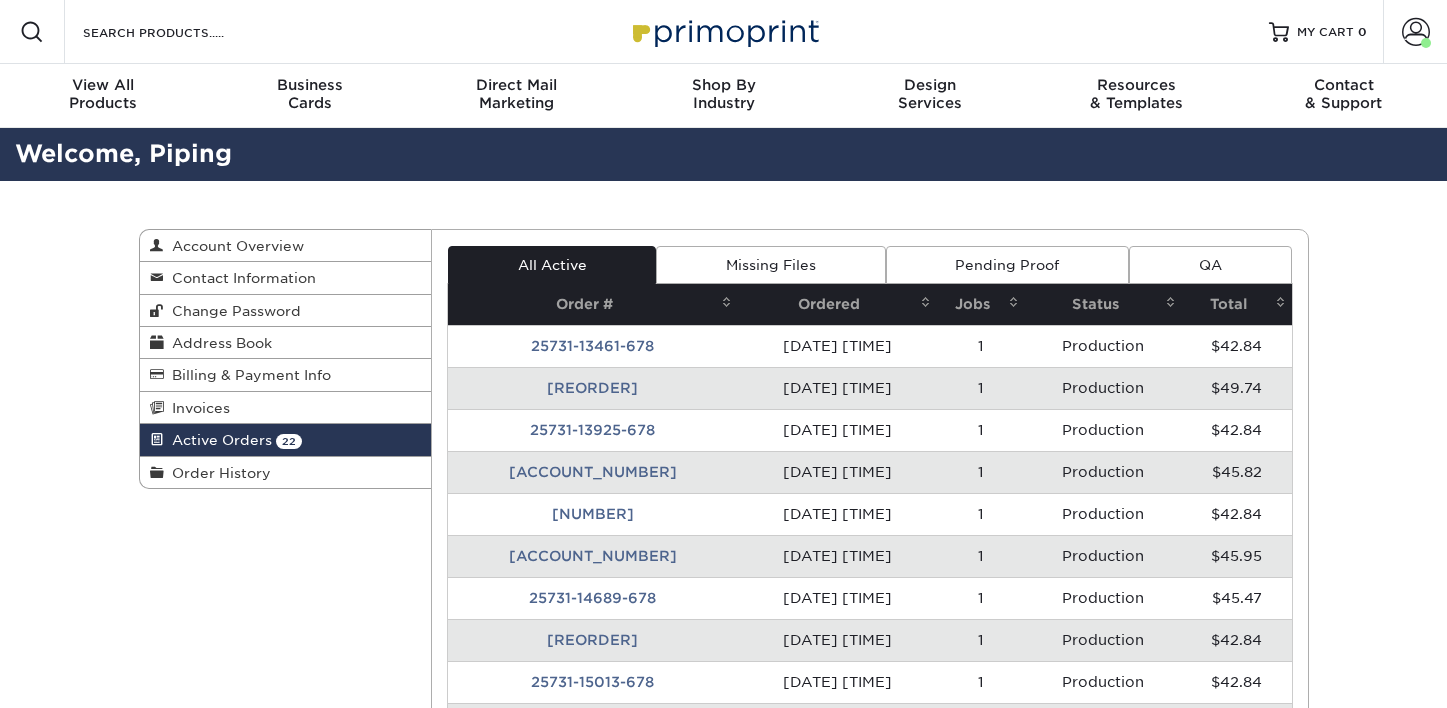 scroll, scrollTop: 0, scrollLeft: 0, axis: both 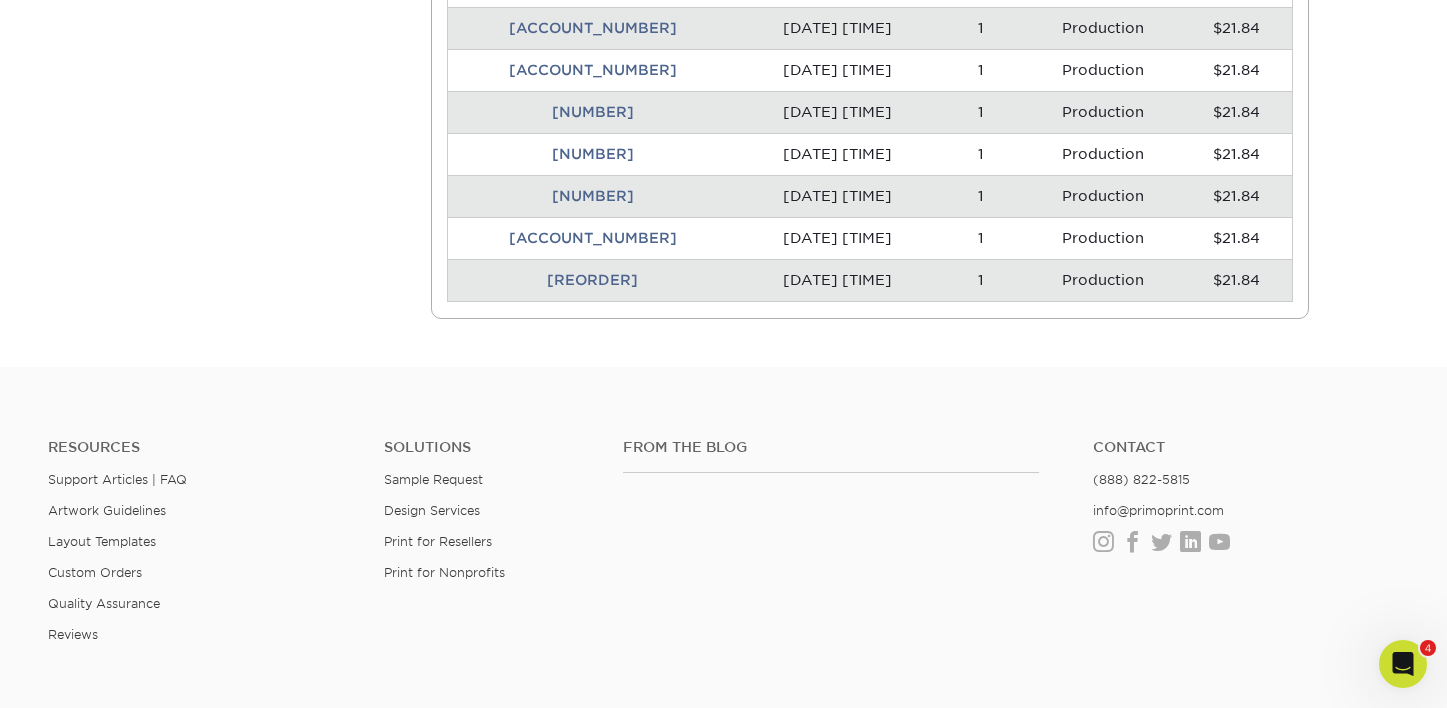 click on "[ACCOUNT_NUMBER]" at bounding box center [593, 196] 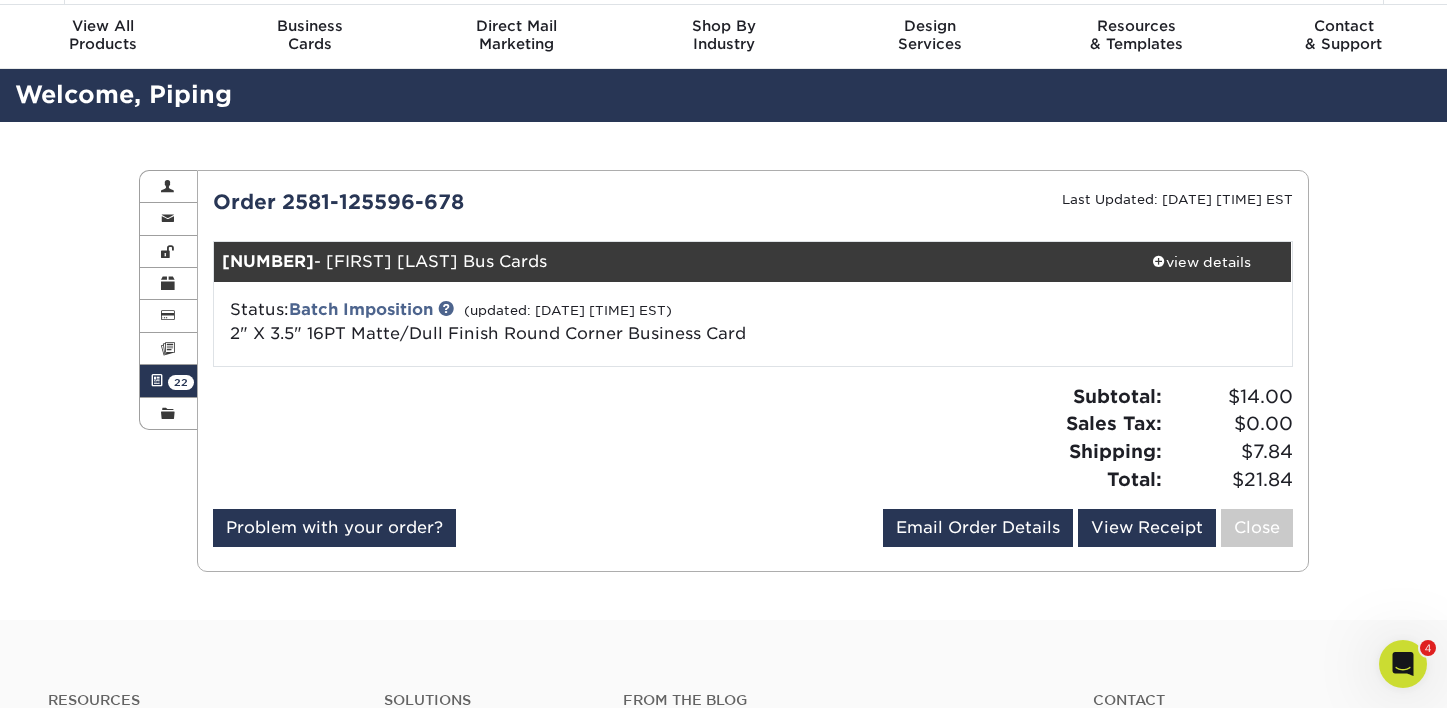scroll, scrollTop: 0, scrollLeft: 0, axis: both 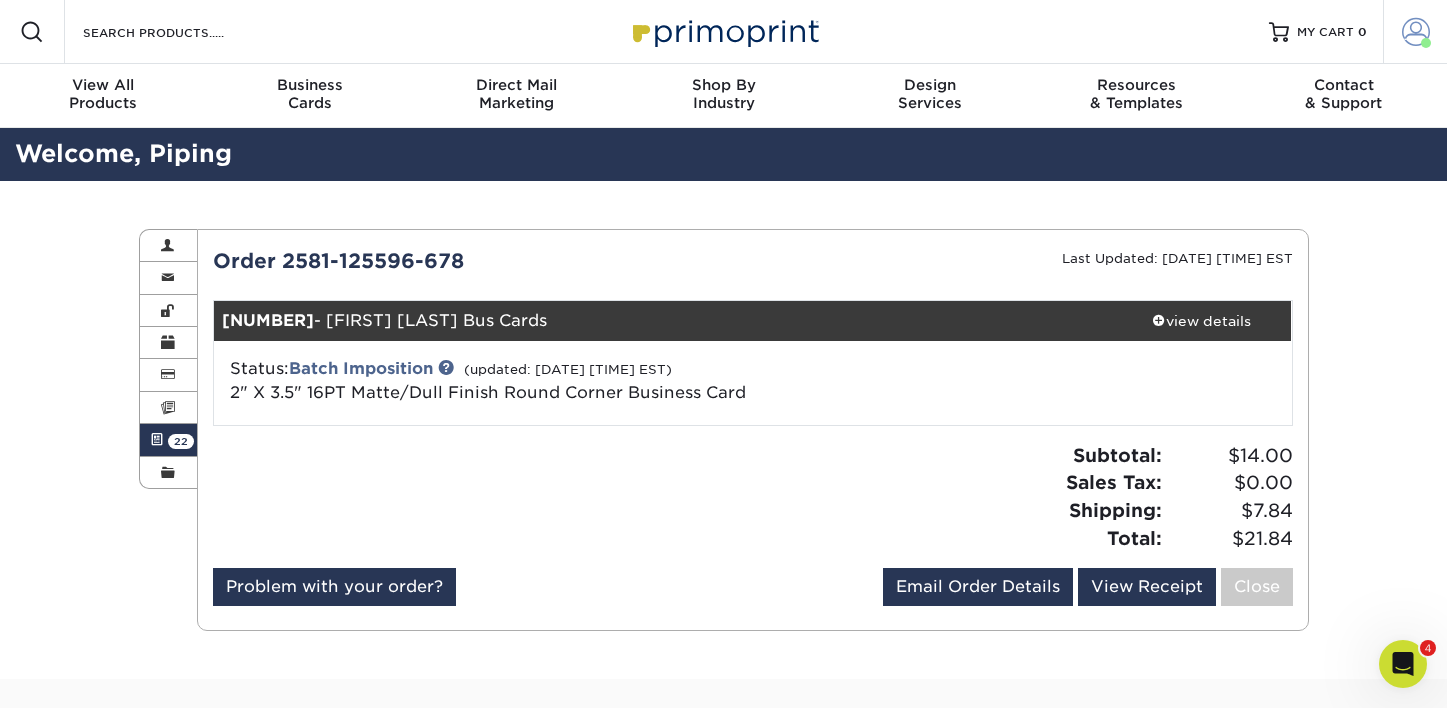 click at bounding box center (1416, 32) 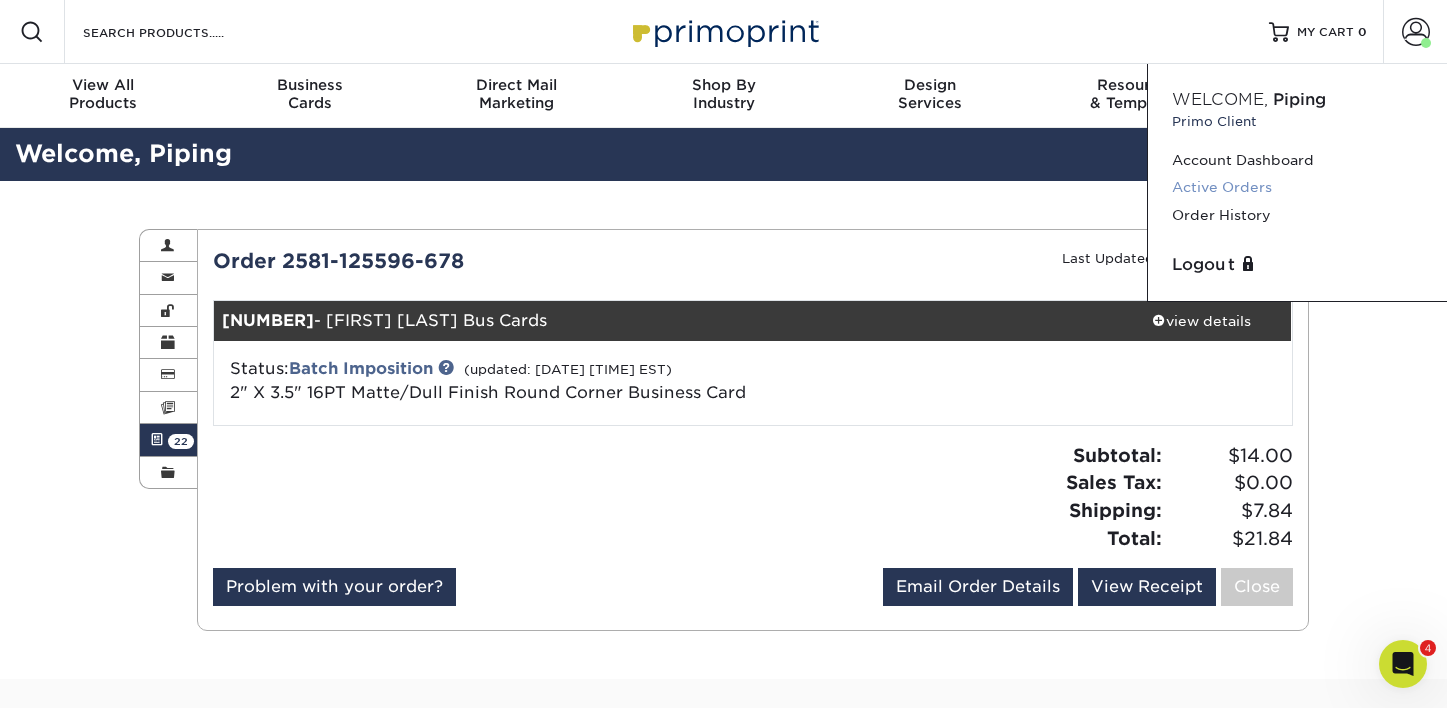 click on "Active Orders" at bounding box center (1297, 187) 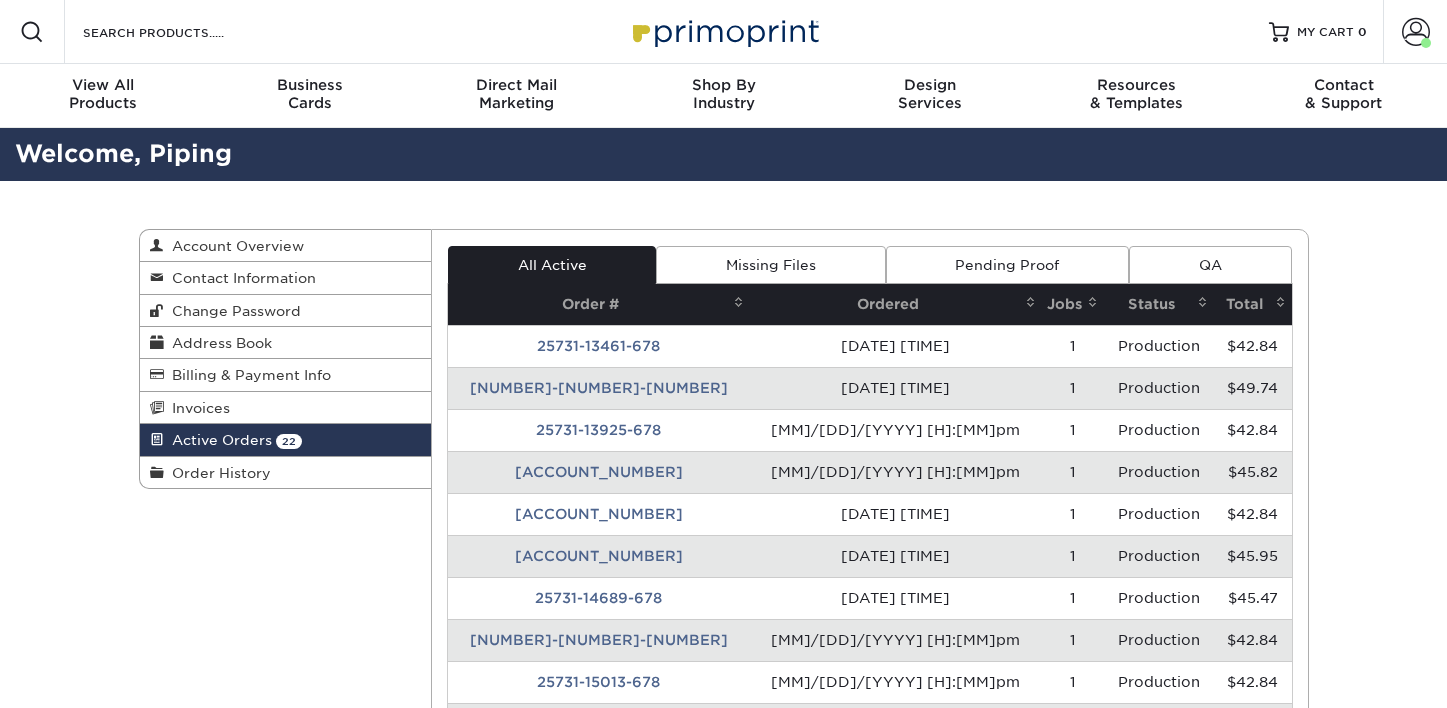 scroll, scrollTop: 0, scrollLeft: 0, axis: both 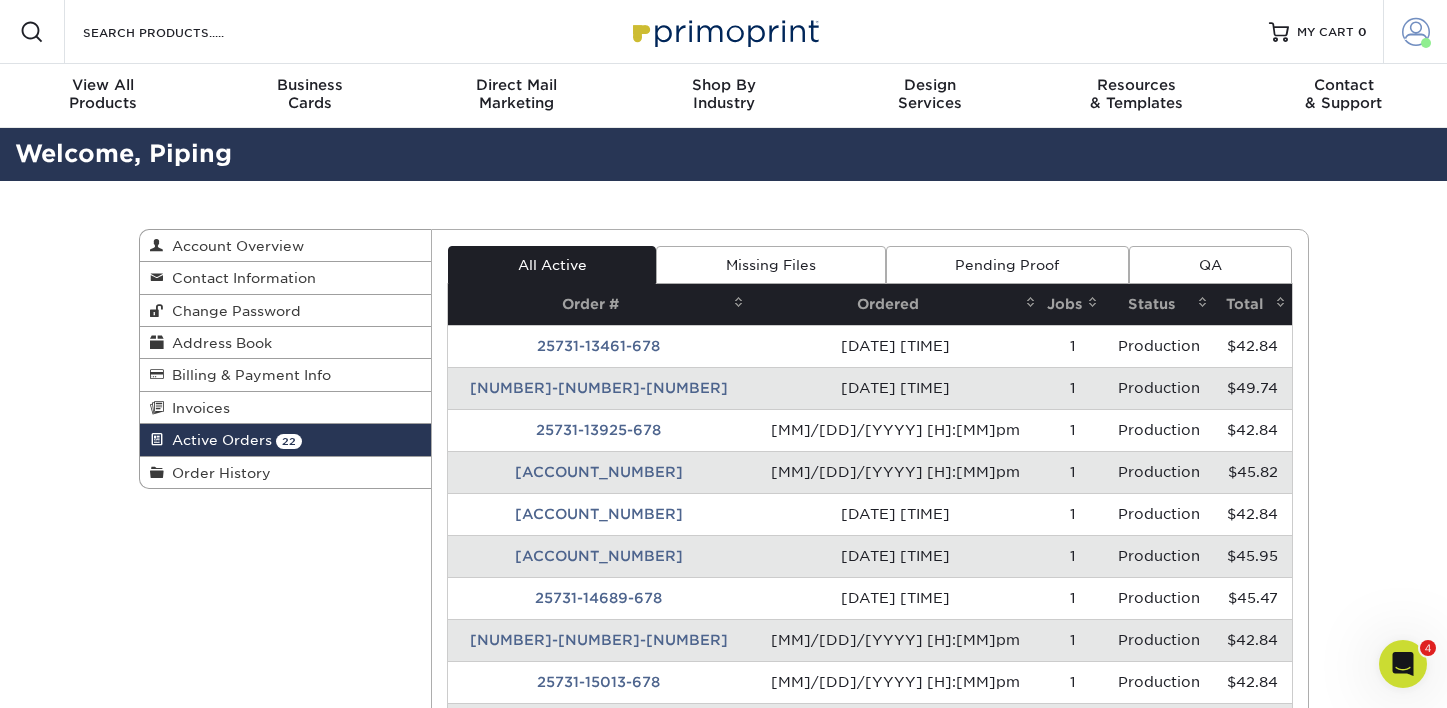 click at bounding box center [1416, 32] 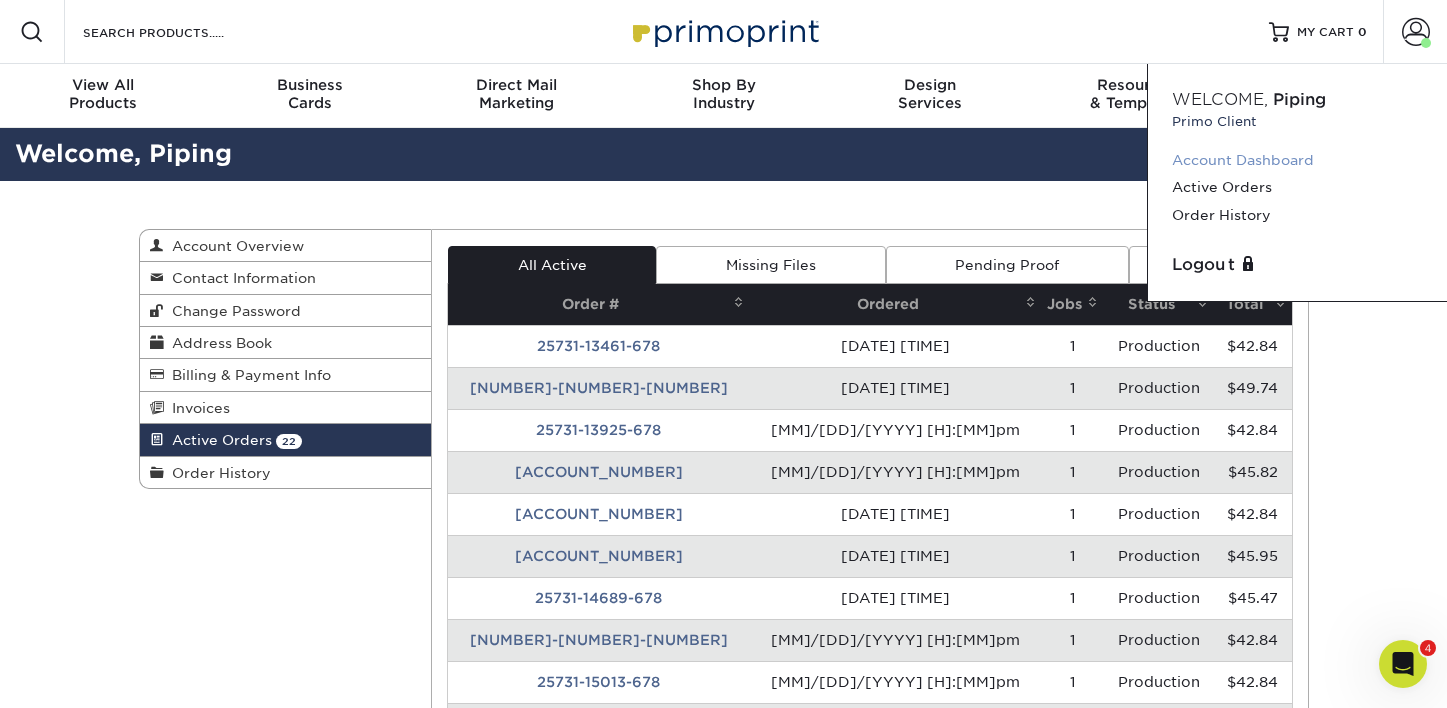 click on "Account Dashboard" at bounding box center [1297, 160] 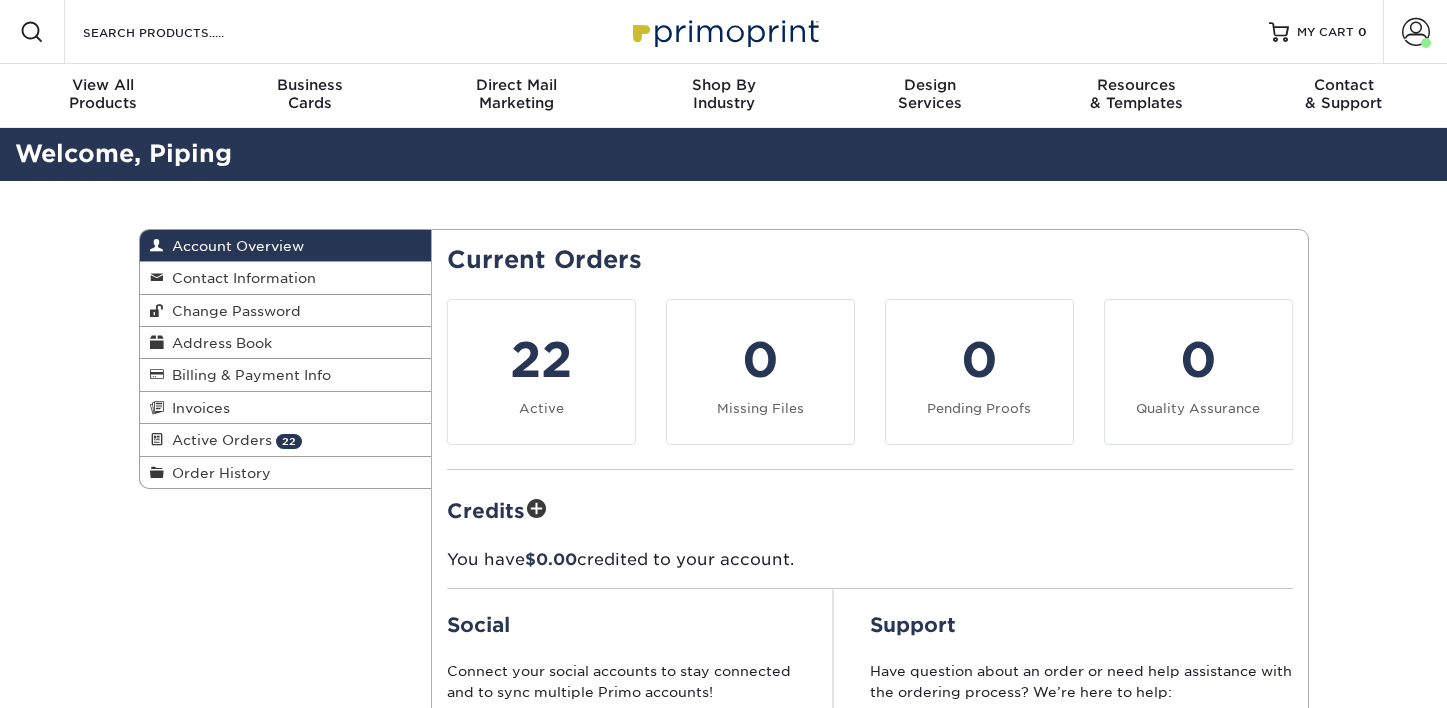 scroll, scrollTop: 0, scrollLeft: 0, axis: both 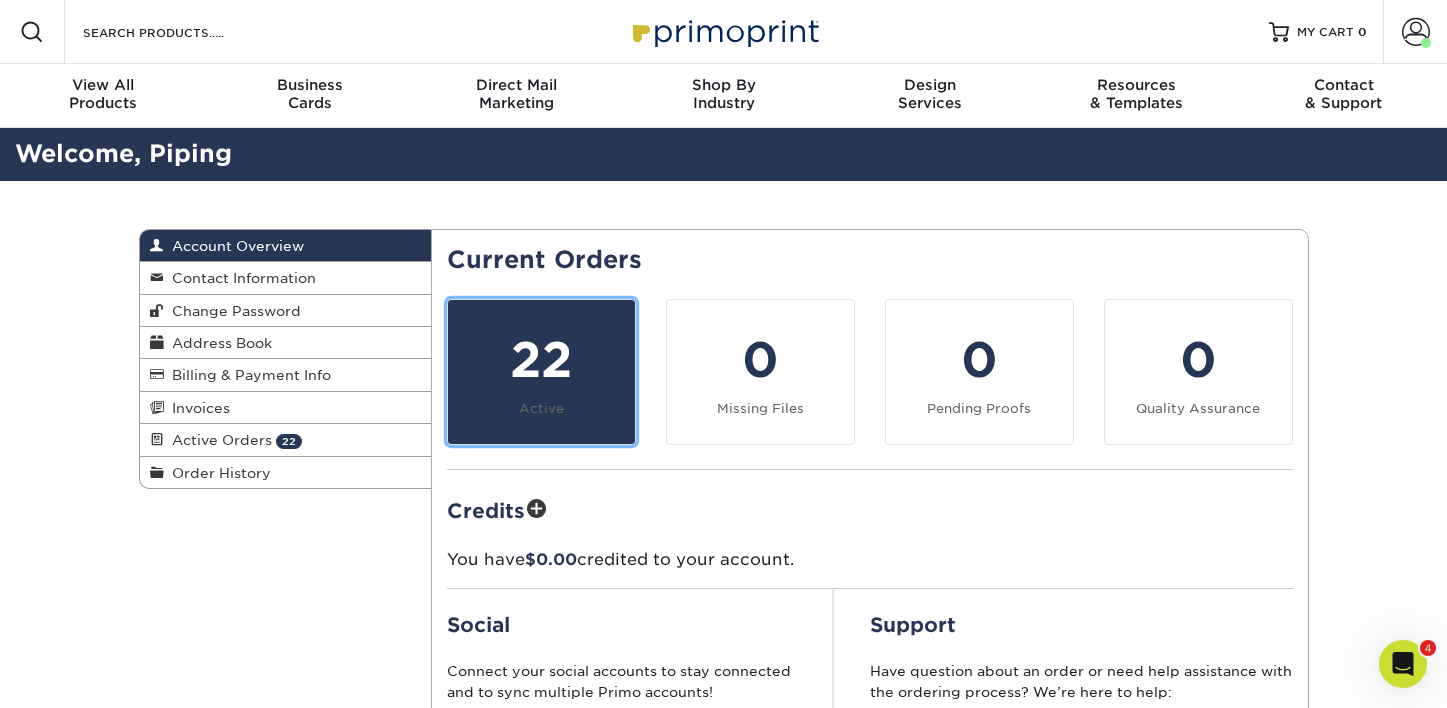 click on "22" at bounding box center (541, 360) 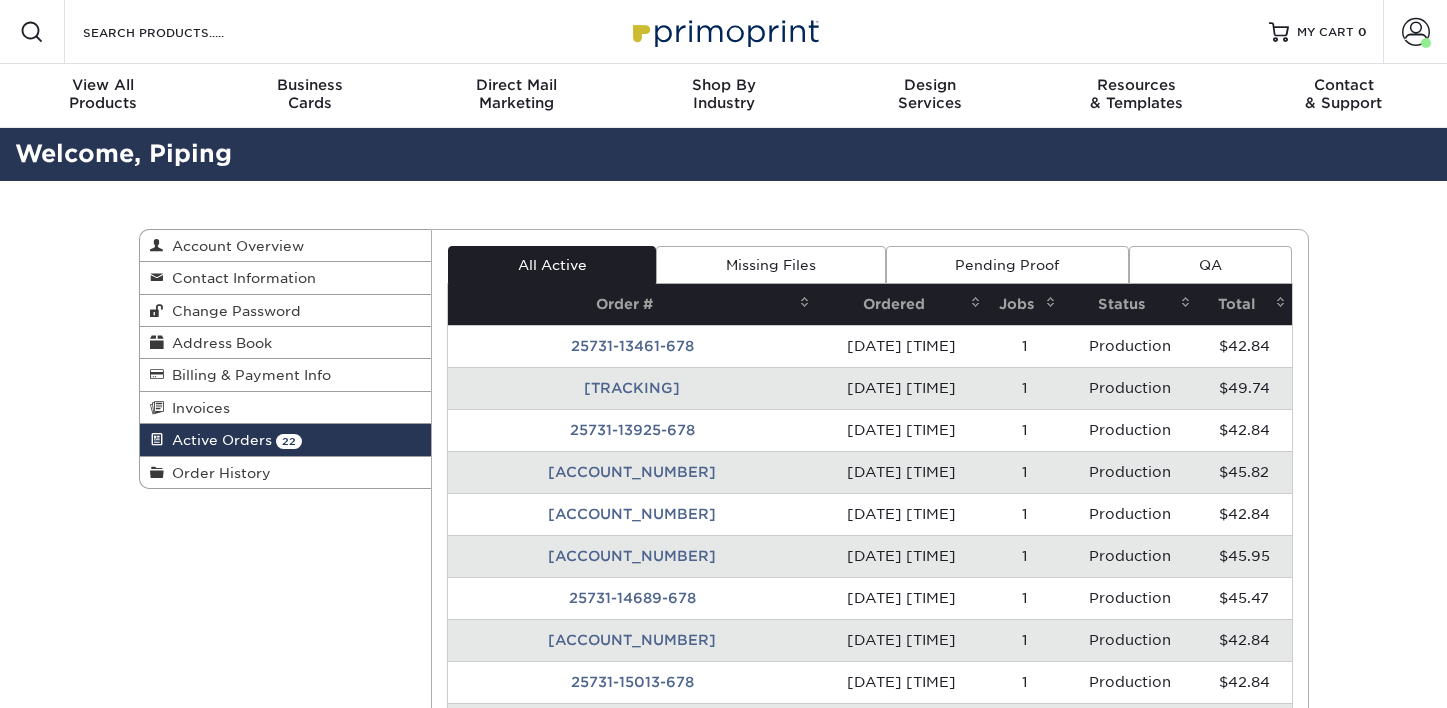 scroll, scrollTop: 0, scrollLeft: 0, axis: both 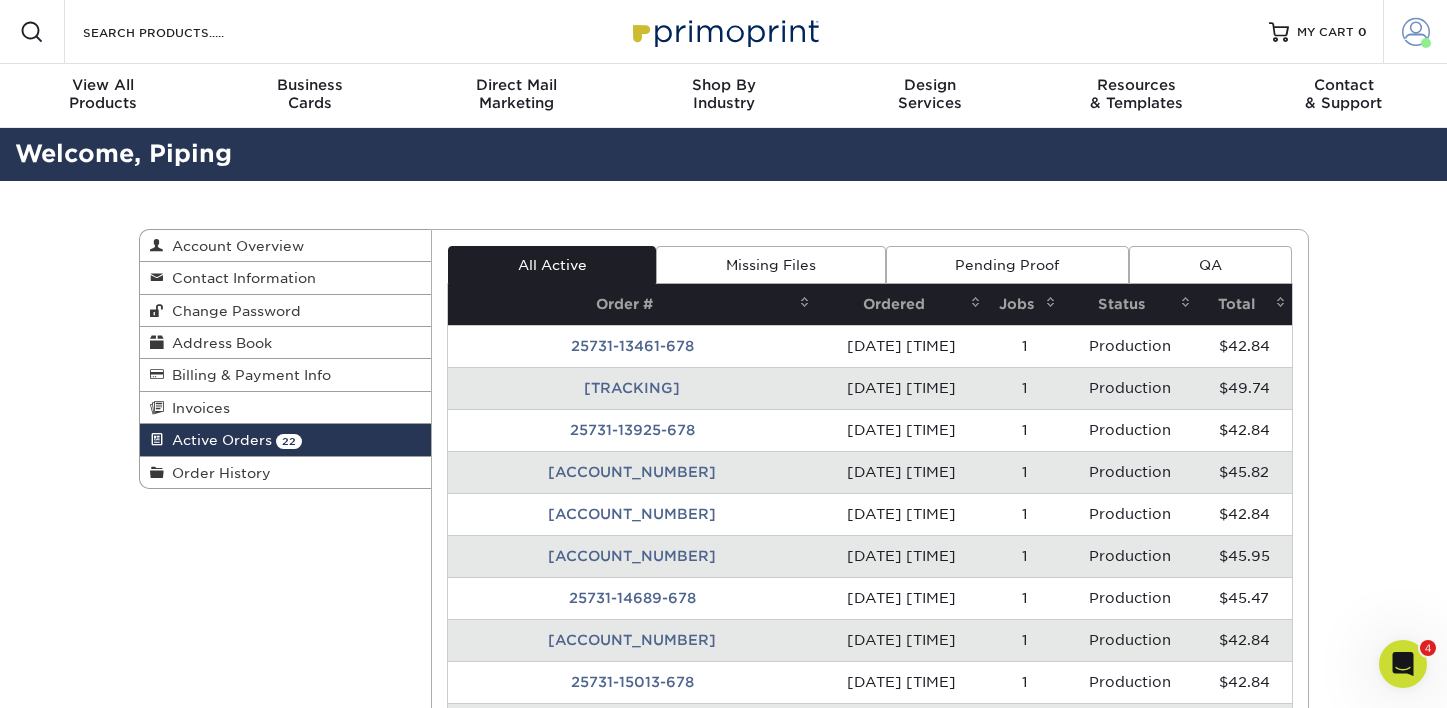 click at bounding box center (1416, 32) 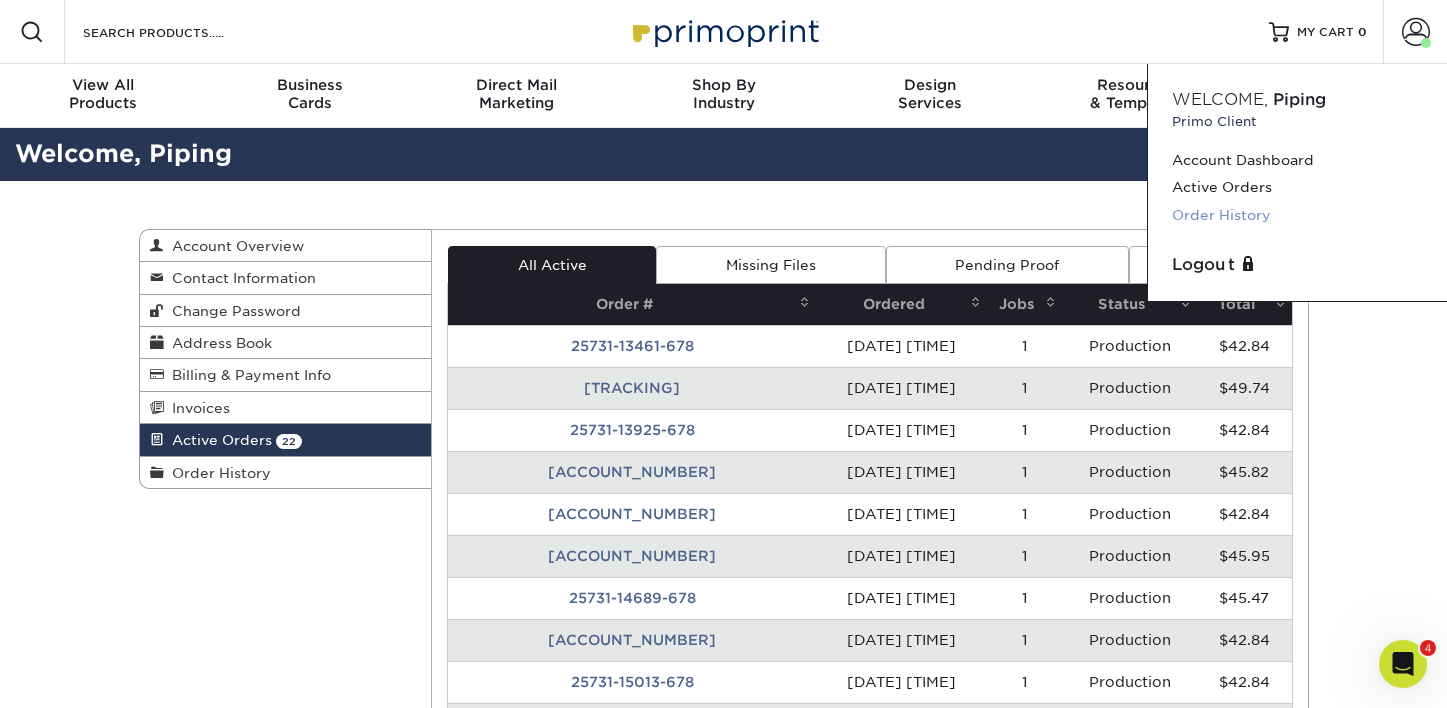 click on "Order History" at bounding box center [1297, 215] 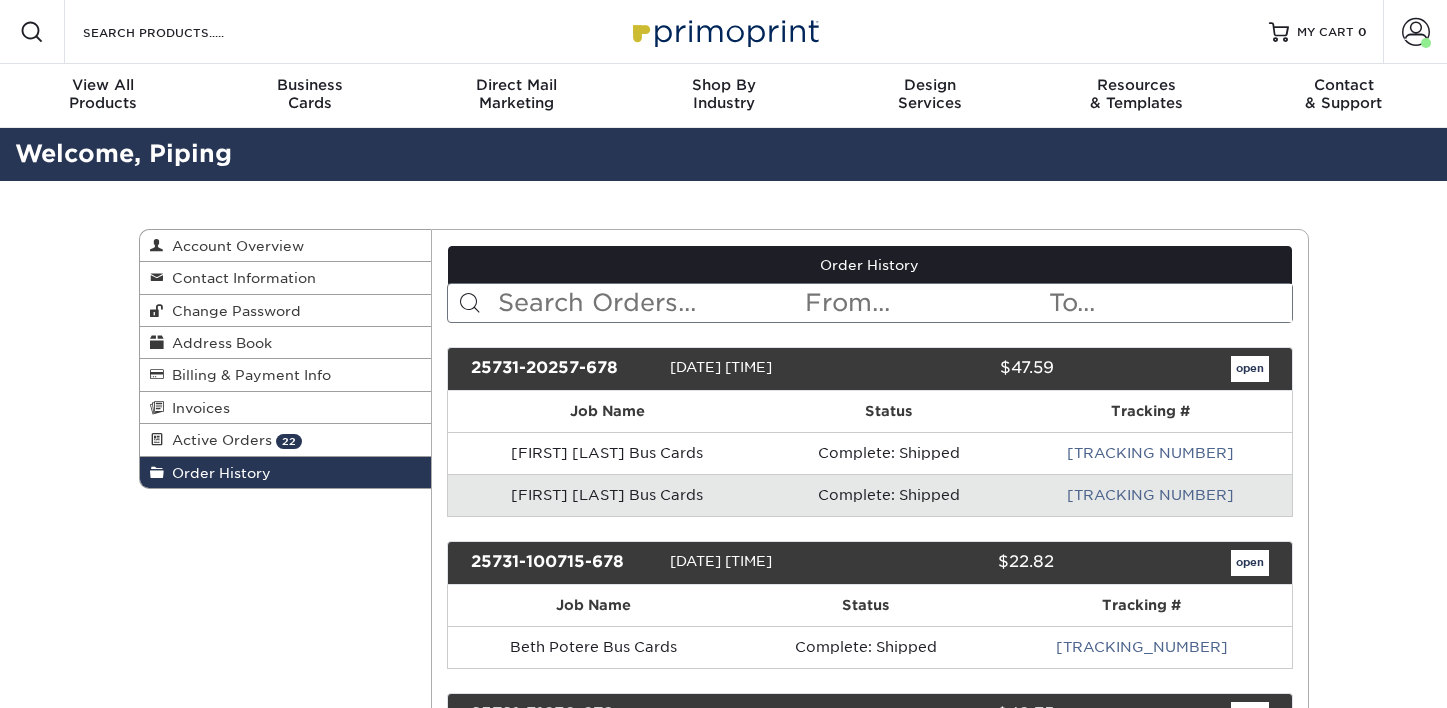 scroll, scrollTop: 0, scrollLeft: 0, axis: both 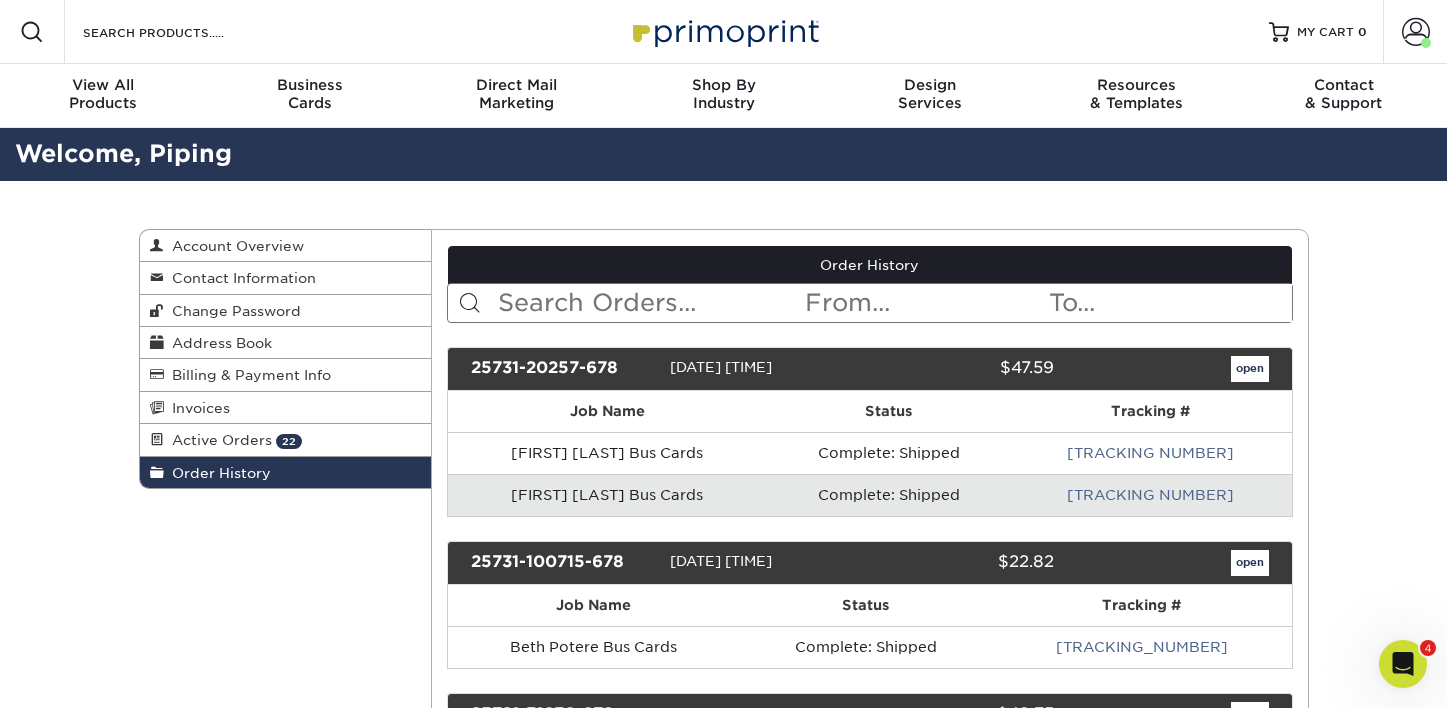 drag, startPoint x: 550, startPoint y: 302, endPoint x: 562, endPoint y: 300, distance: 12.165525 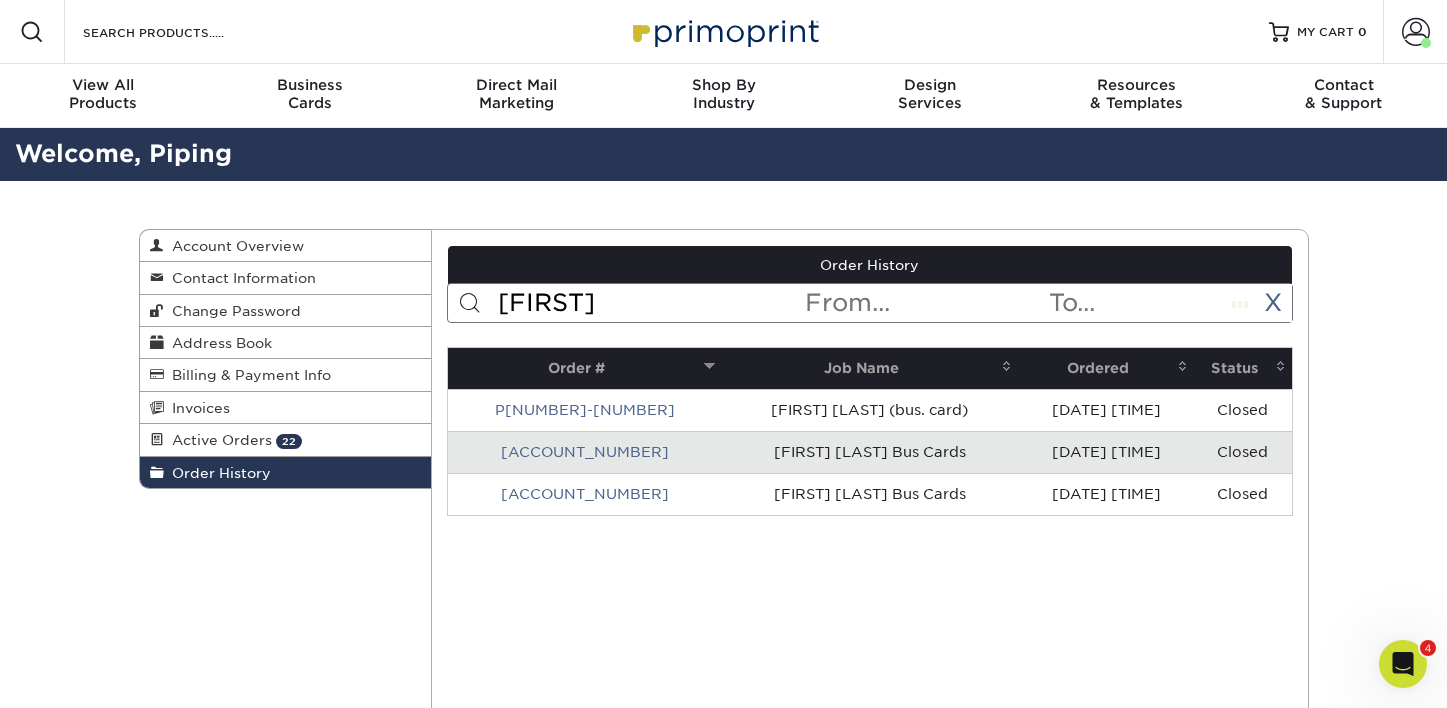type on "[FIRST]" 